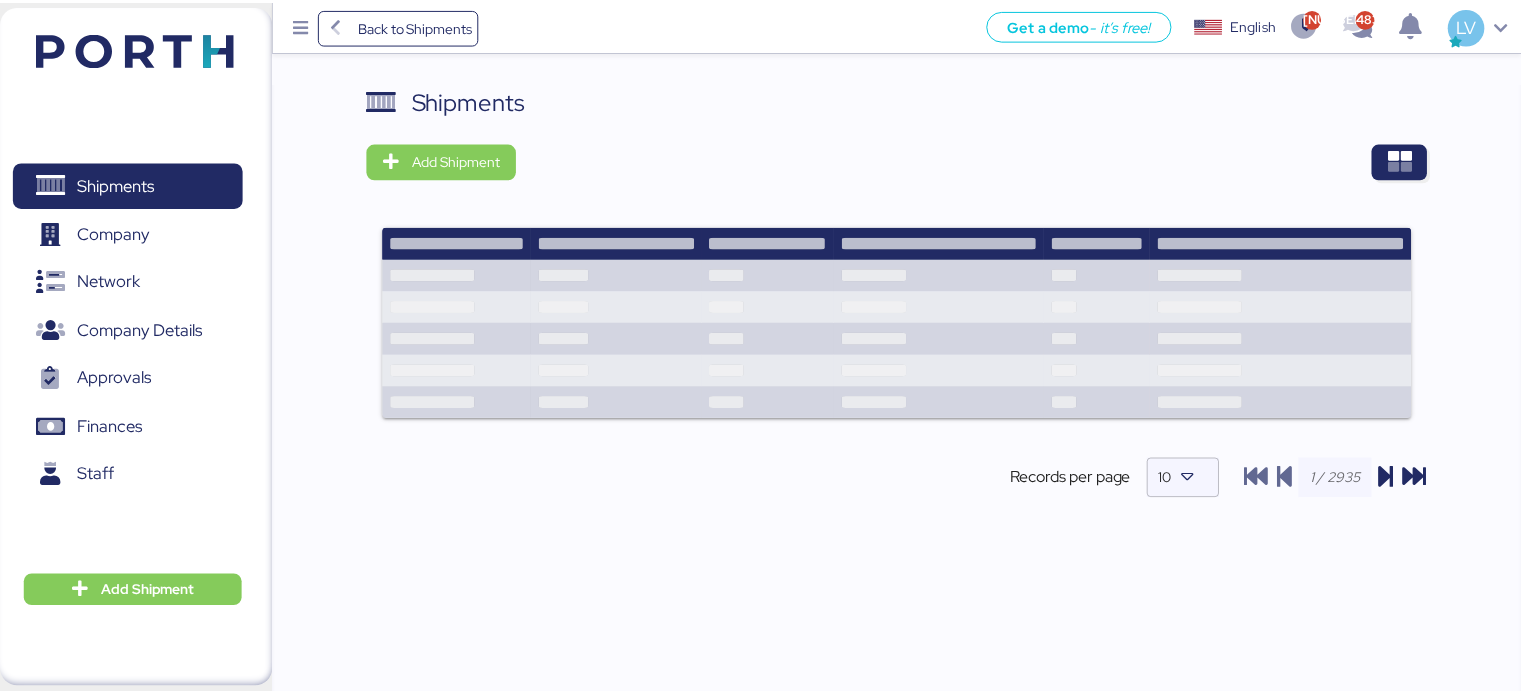 scroll, scrollTop: 0, scrollLeft: 0, axis: both 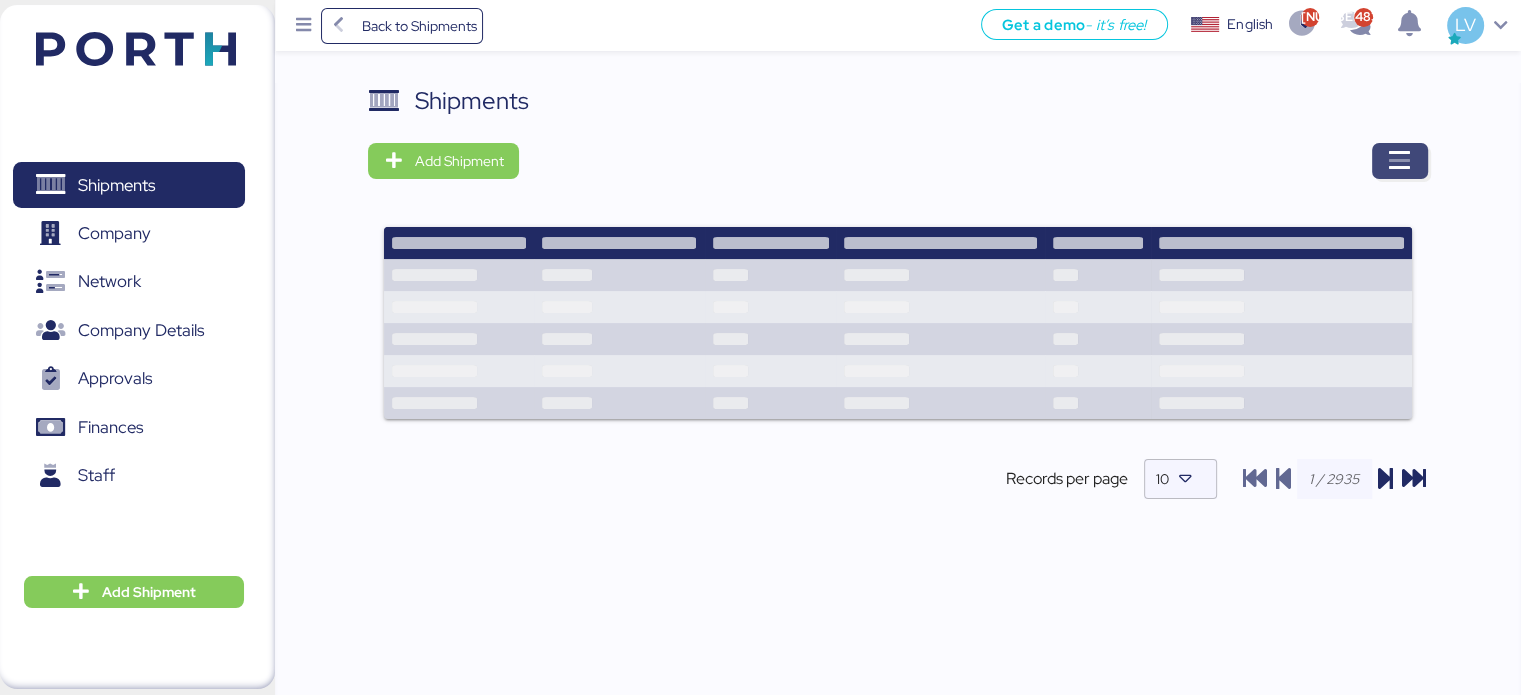 click at bounding box center [1400, 161] 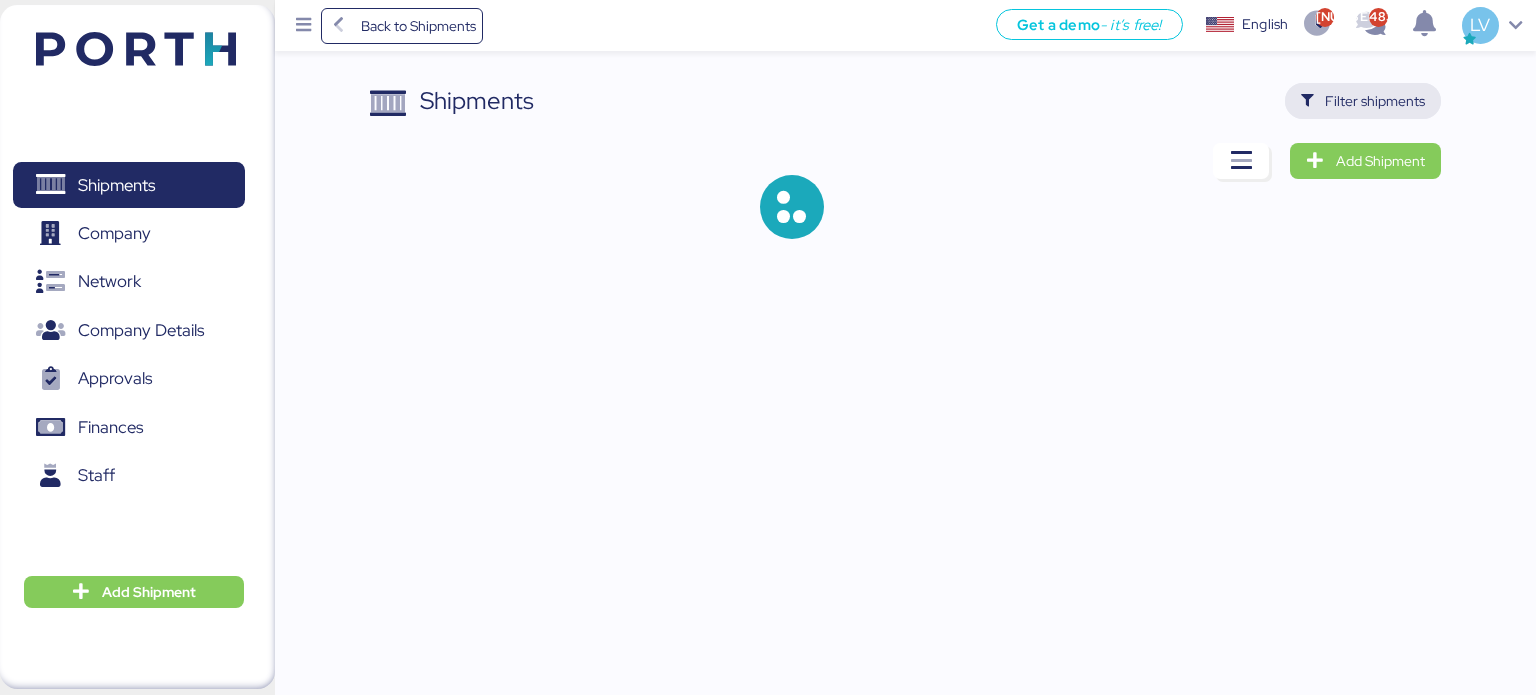 click on "Filter shipments" at bounding box center (1363, 101) 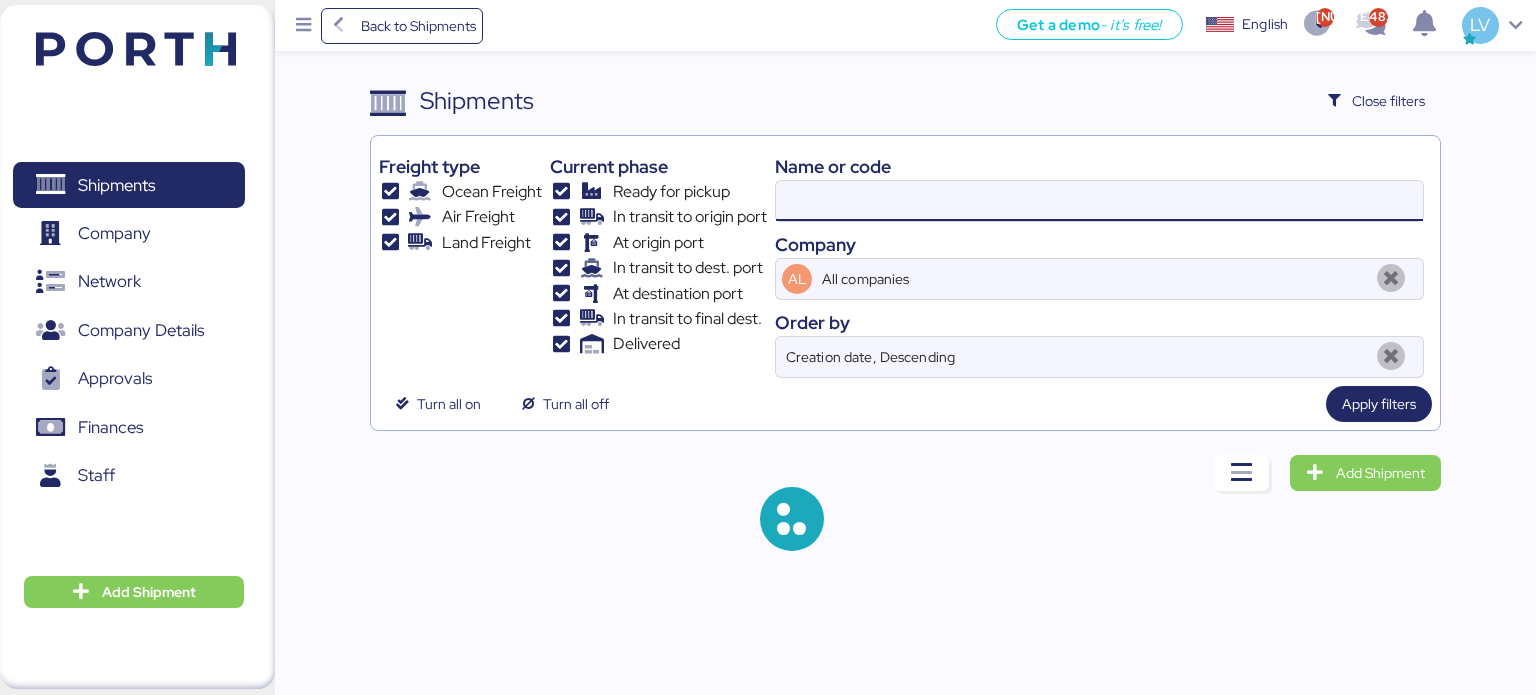 click at bounding box center (1099, 201) 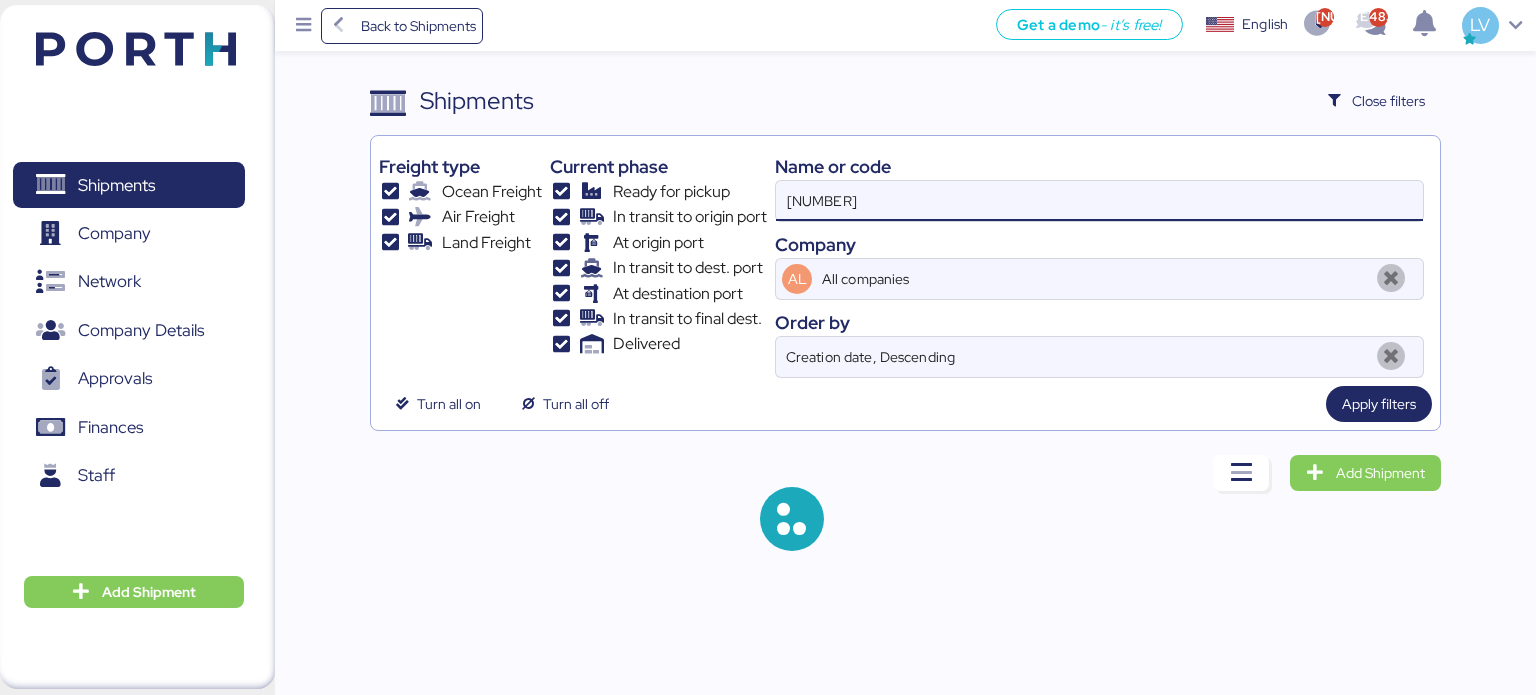 click on "[NUMBER]" at bounding box center (1099, 201) 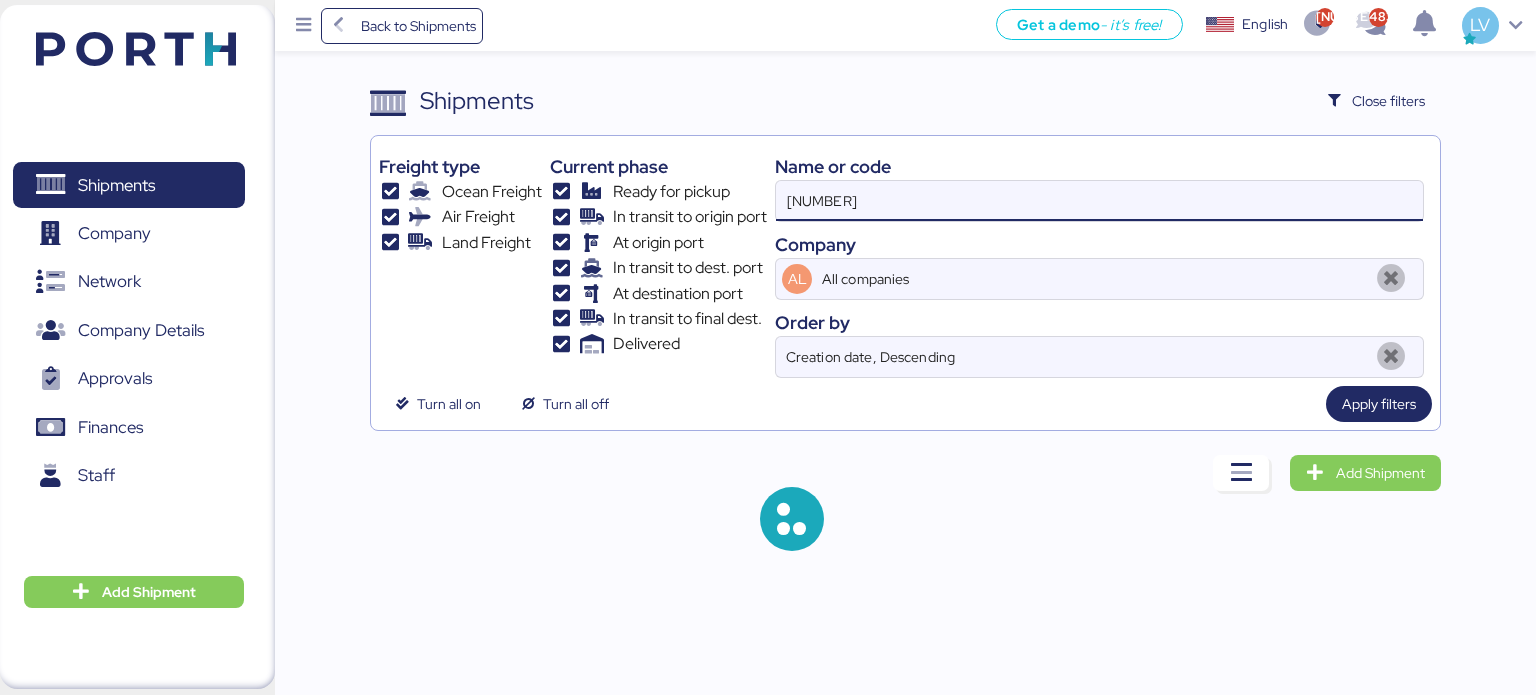 click on "[NUMBER]" at bounding box center (1099, 201) 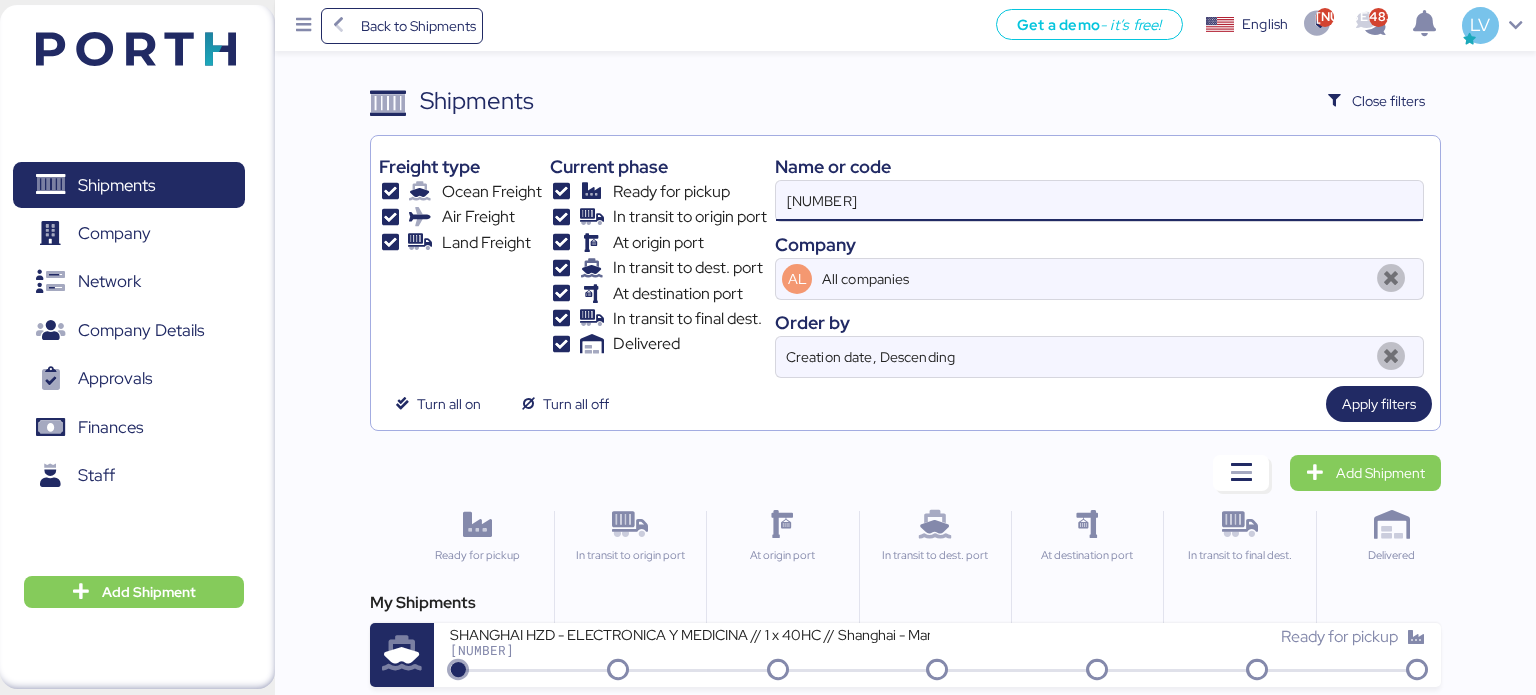 click on "[NUMBER]" at bounding box center [1099, 201] 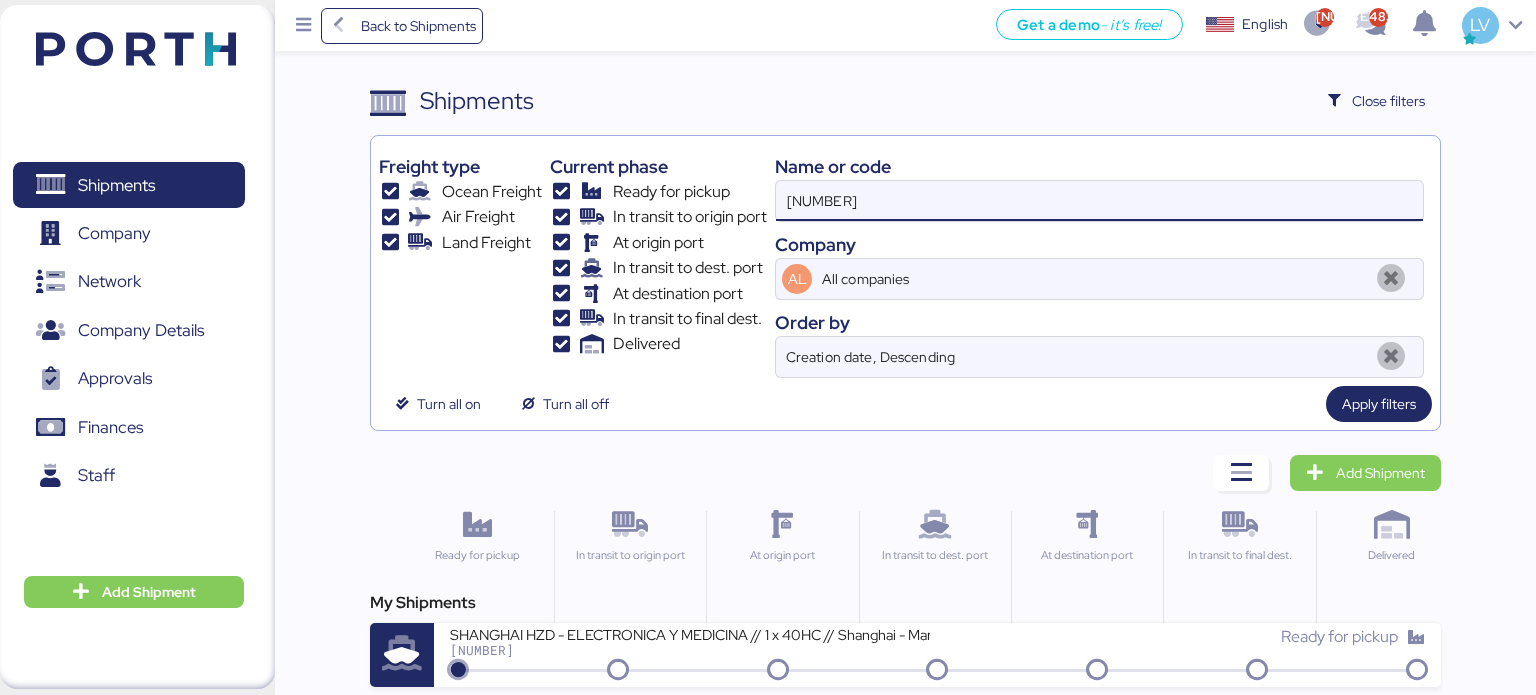 click on "[NUMBER]" at bounding box center (1099, 201) 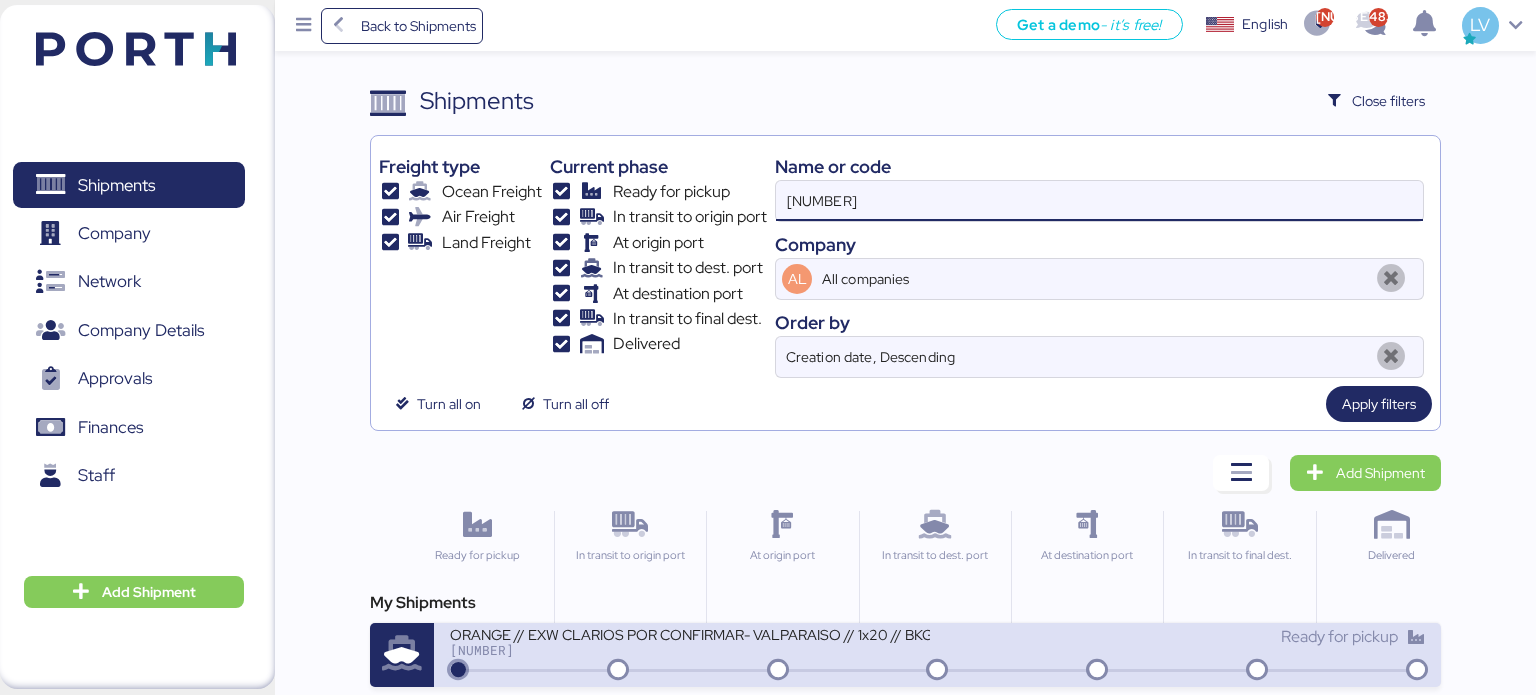 click on "ORANGE // EXW CLARIOS POR CONFIRMAR- [CITY] // 1x20 // BKG HAPAG 32894753 - maersk 255703625 [NUMBER] Ready for pickup" at bounding box center (938, 655) 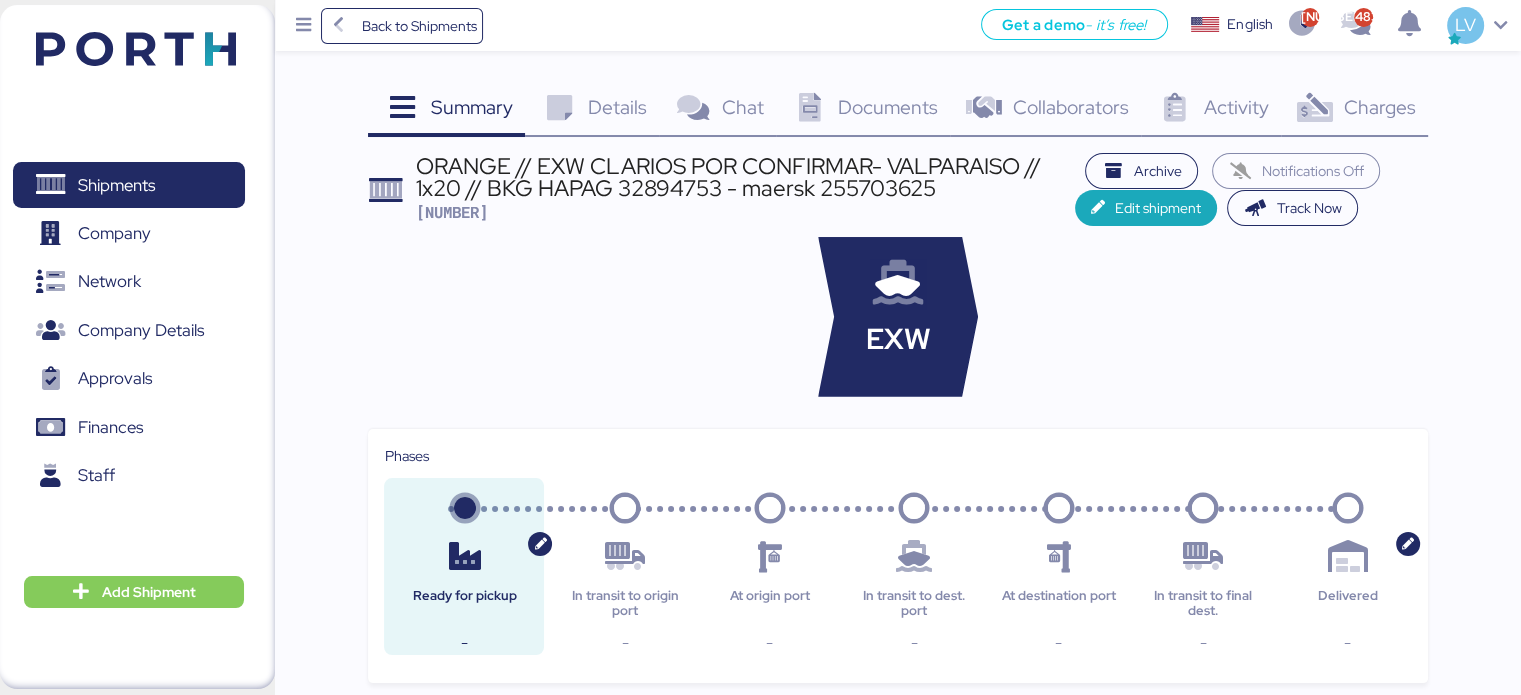 click on "Summary 0   Details 0   Chat 0   Documents 0   Collaborators 0   Activity 0   Charges 0   ORANGE // EXW CLARIOS POR CONFIRMAR- [CITY] // 1x20 // BKG HAPAG 32894753 - maersk 255703625 [NUMBER]   Archive   Notifications Off   Edit shipment   Track Now   EXW Phases     Ready for pickup -   In transit to origin port -   At origin port -   In transit to dest. port -   At destination port -   In transit to final dest. -     Delivered - Documents   Name
bkg maersk
private
bkg hapag
private
Activity
The information has not been found
Messages" at bounding box center (897, 732) 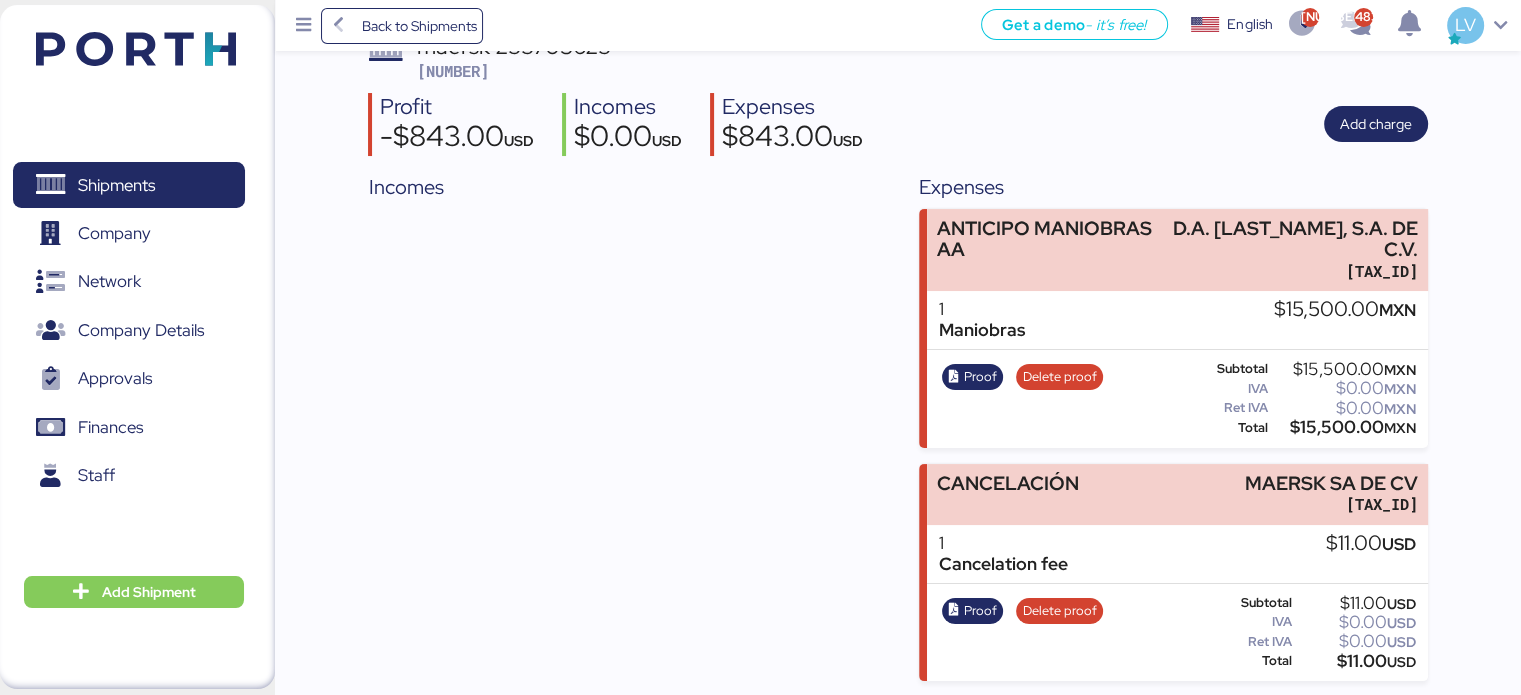 scroll, scrollTop: 0, scrollLeft: 0, axis: both 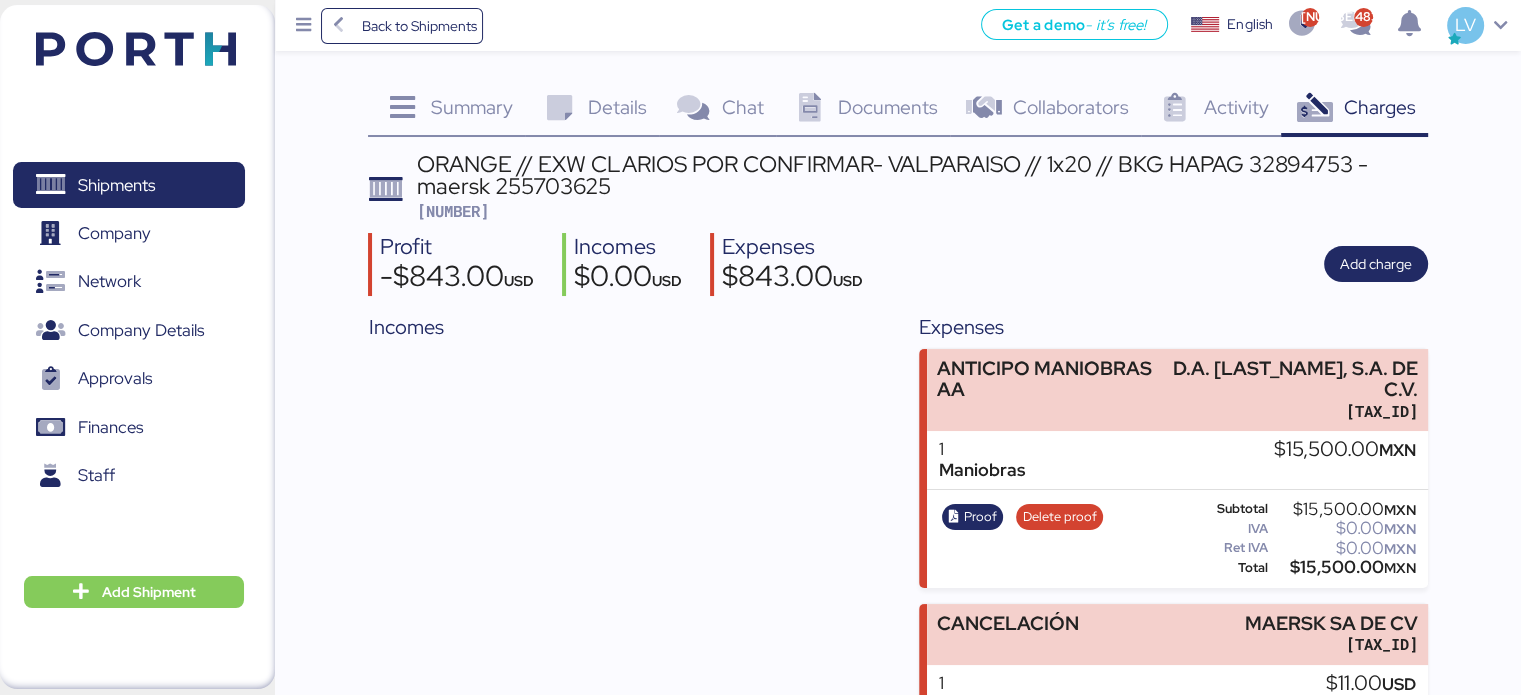 click on "ORANGE // EXW CLARIOS POR CONFIRMAR- VALPARAISO // 1x20 // BKG HAPAG 32894753 - maersk 255703625" at bounding box center (922, 175) 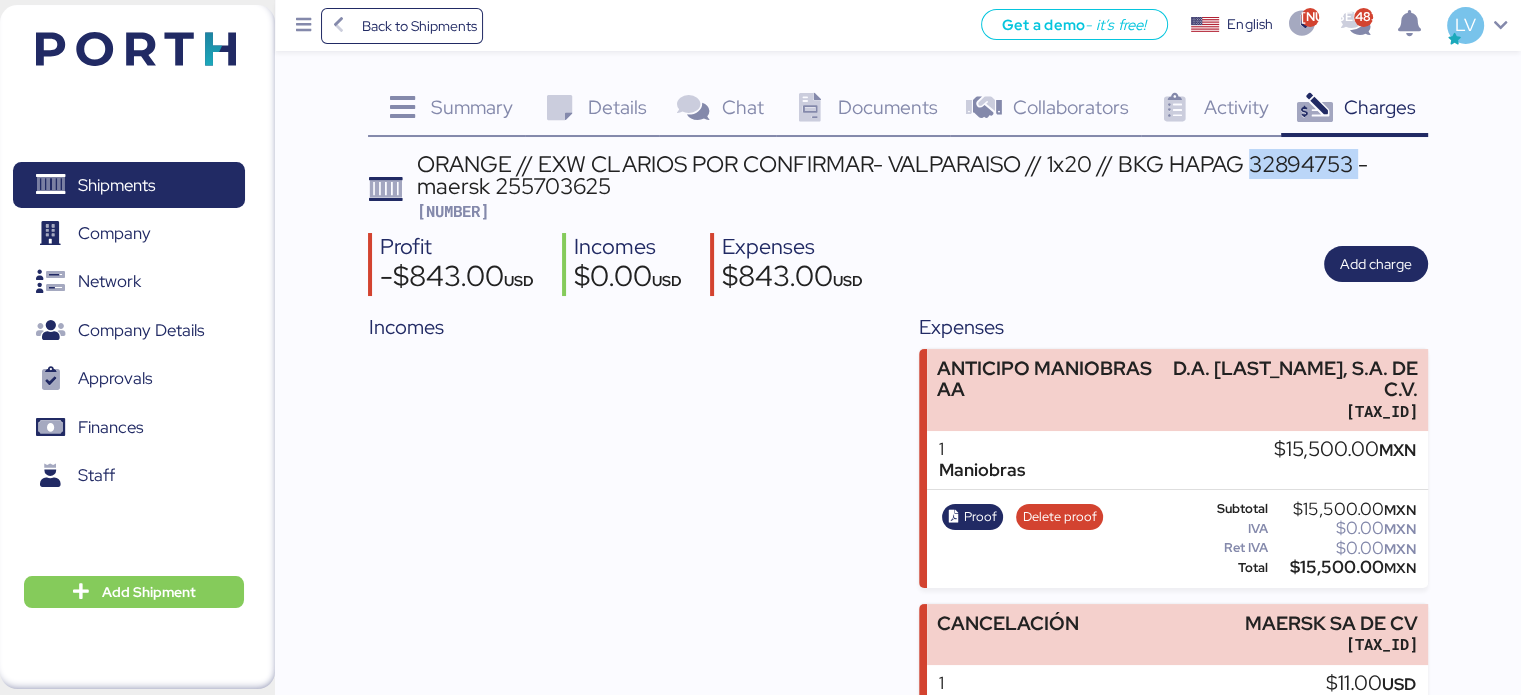 click on "ORANGE // EXW CLARIOS POR CONFIRMAR- VALPARAISO // 1x20 // BKG HAPAG 32894753 - maersk 255703625" at bounding box center [922, 175] 